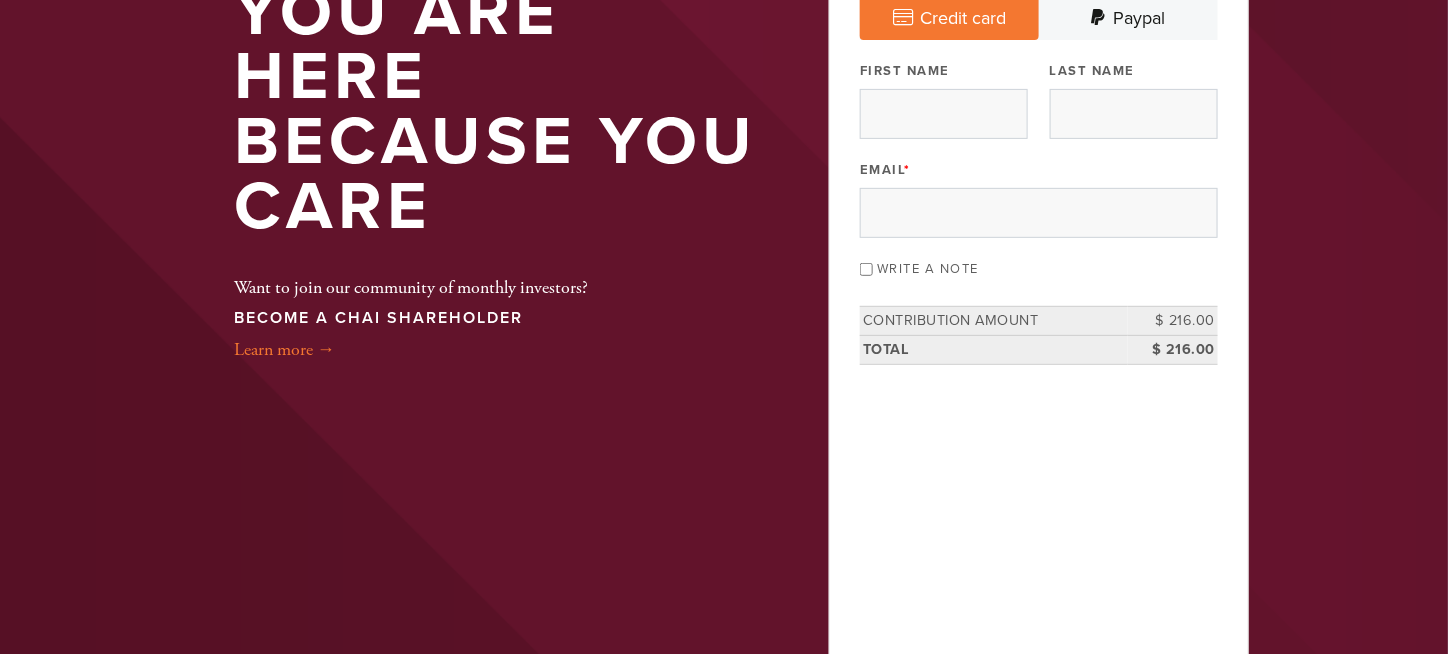 scroll, scrollTop: 100, scrollLeft: 0, axis: vertical 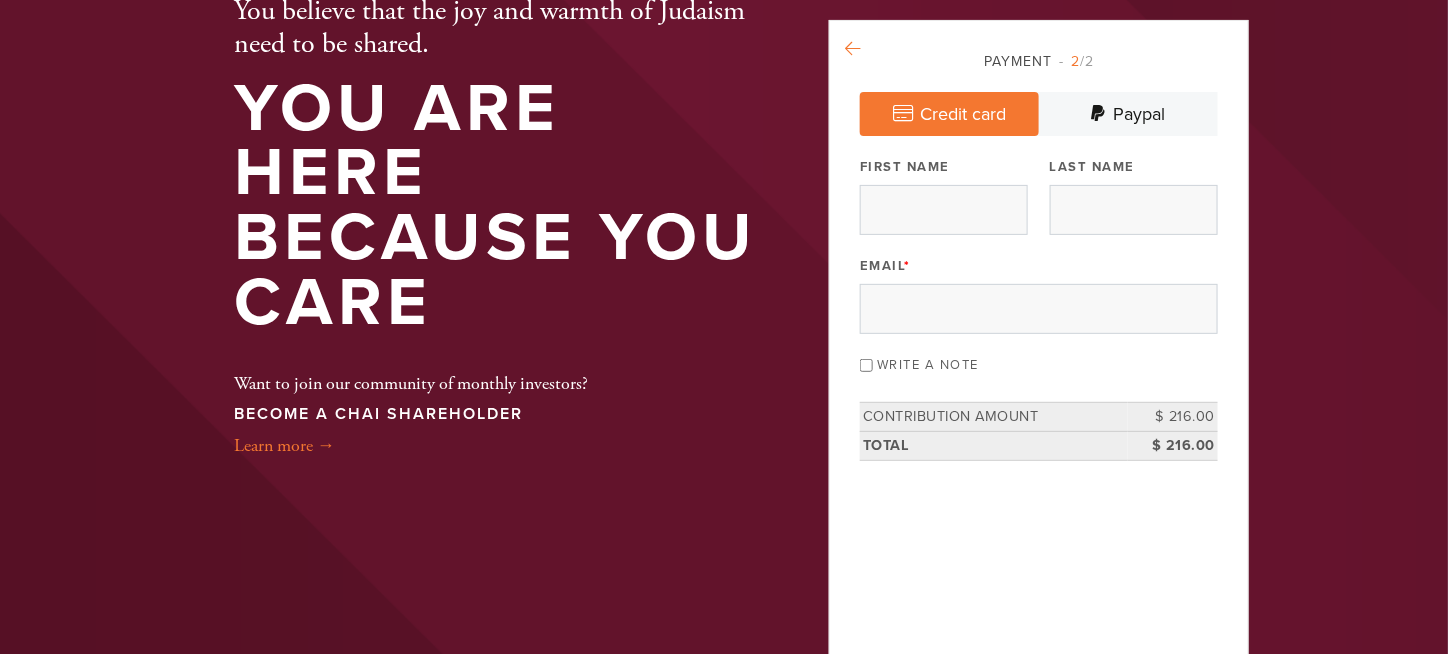 click at bounding box center (853, 49) 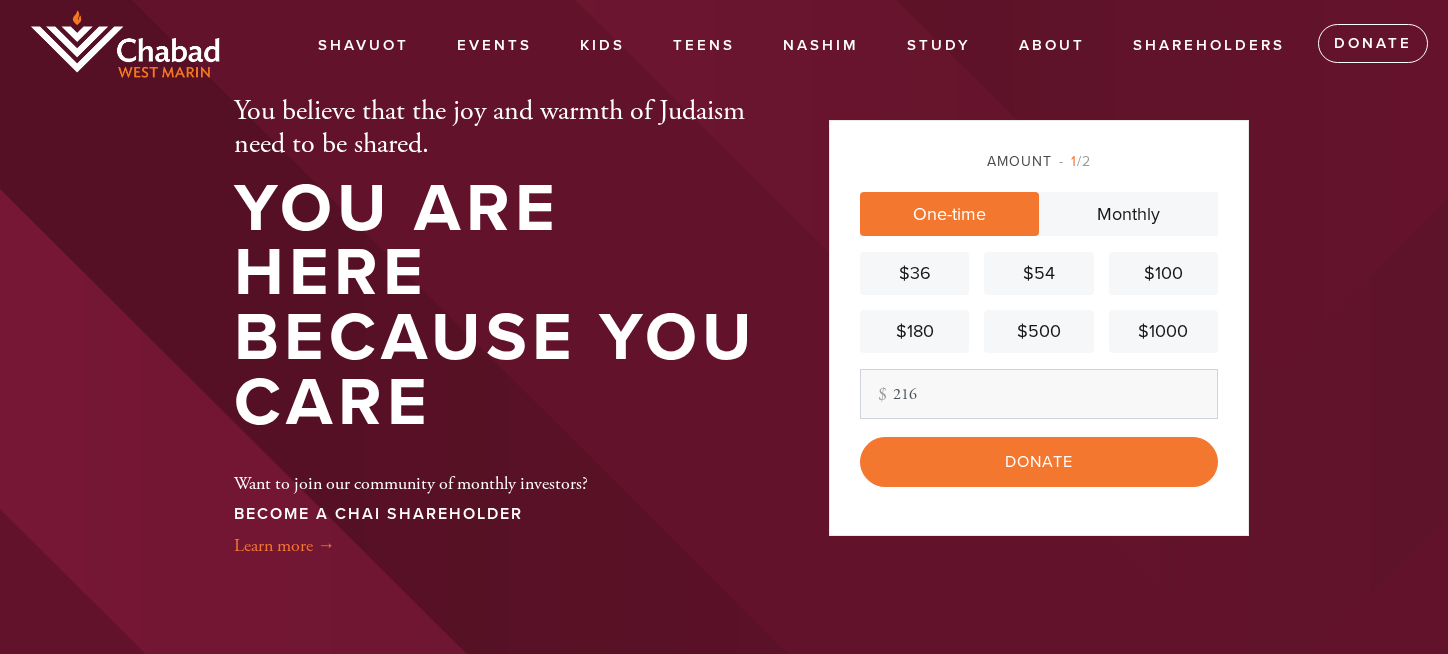 scroll, scrollTop: 0, scrollLeft: 0, axis: both 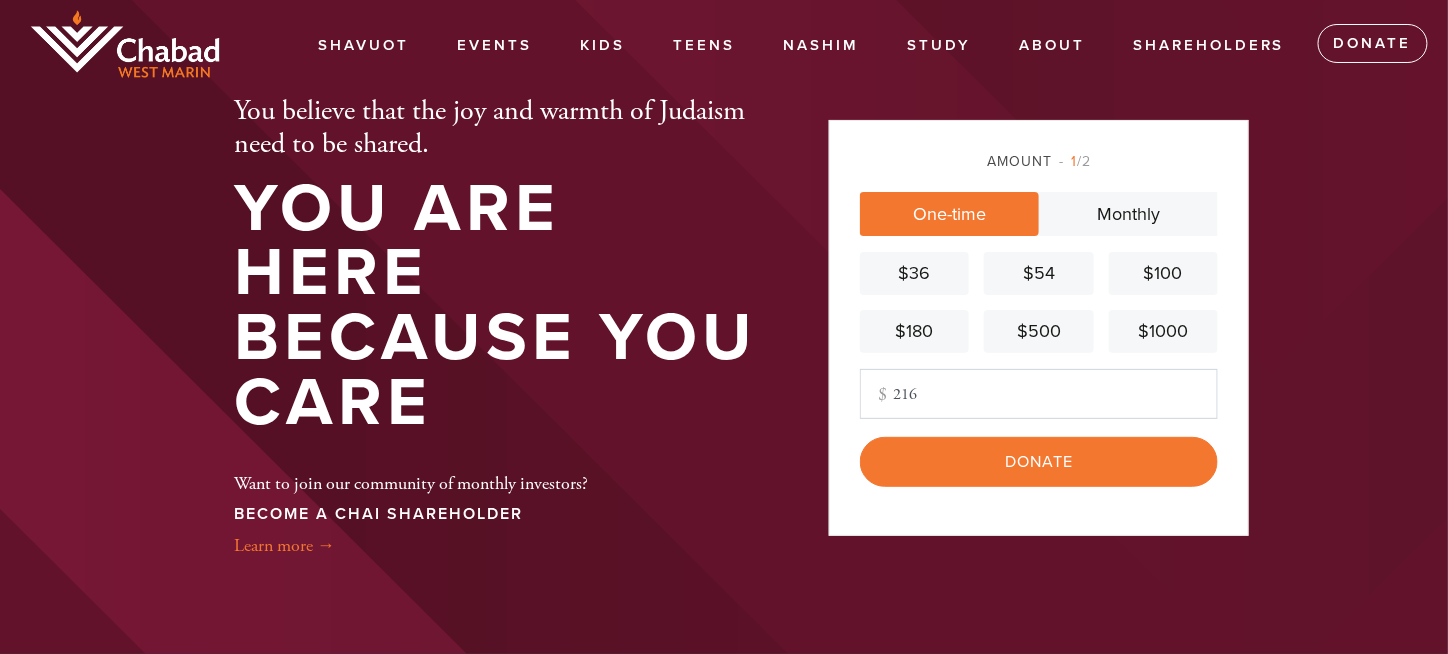 click on "216" at bounding box center (1039, 394) 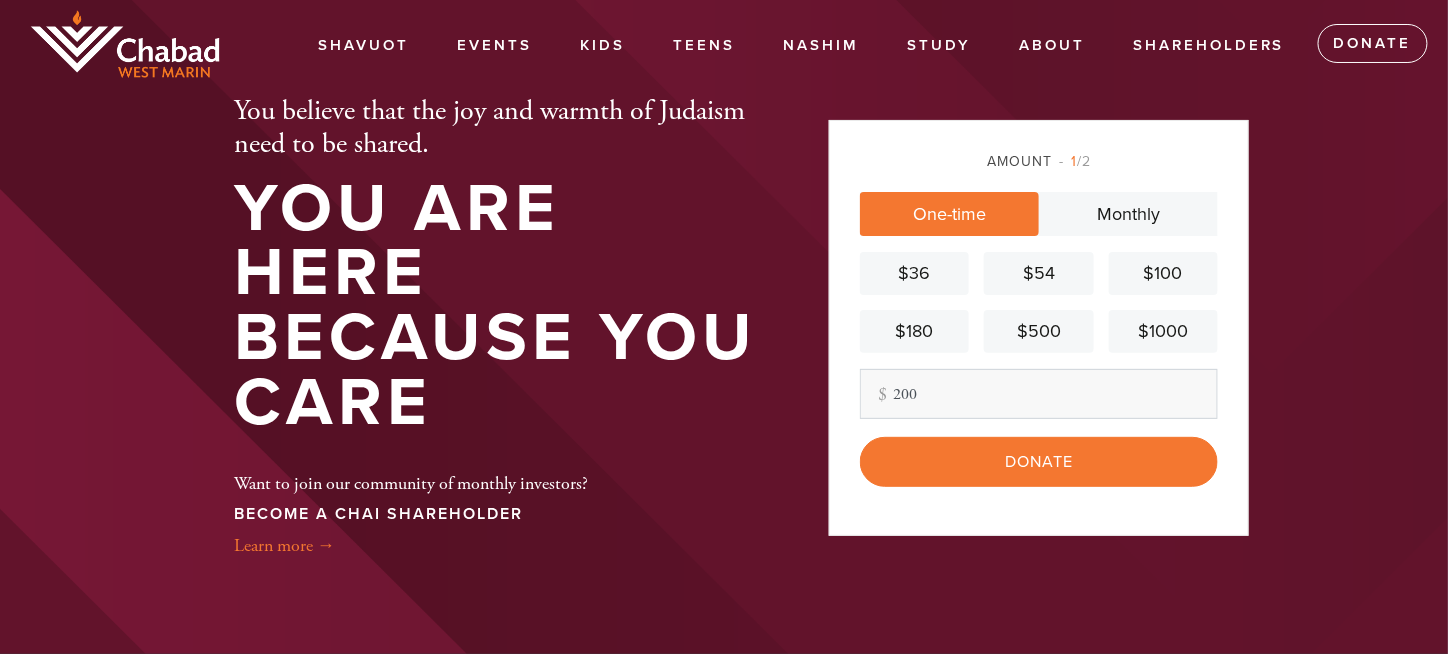 type on "200" 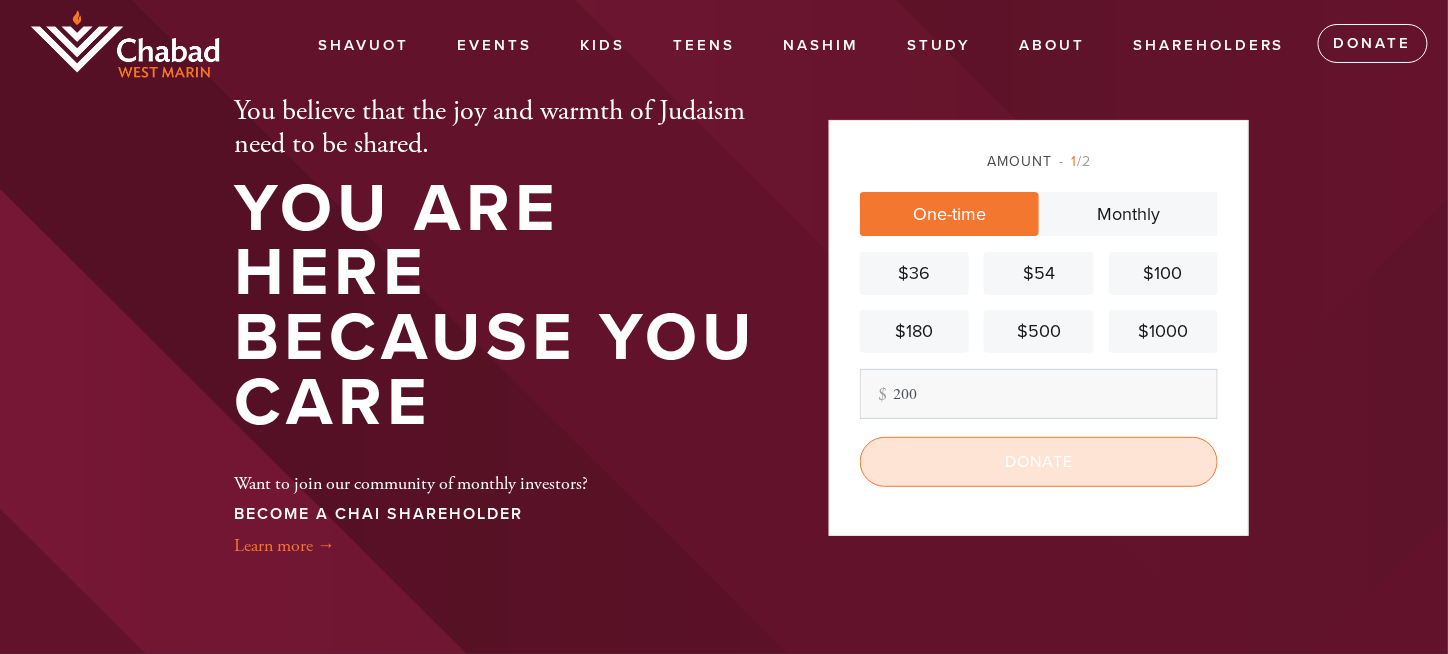 click on "Donate" at bounding box center [1039, 462] 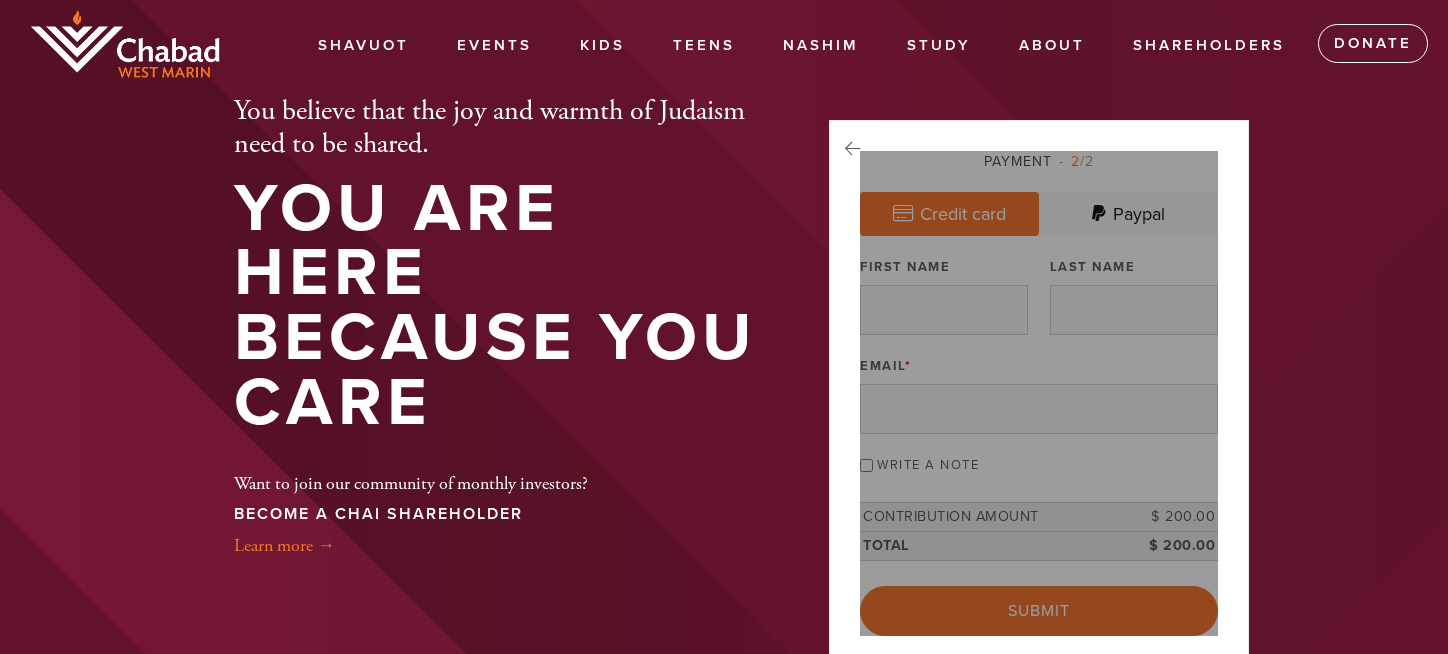scroll, scrollTop: 0, scrollLeft: 0, axis: both 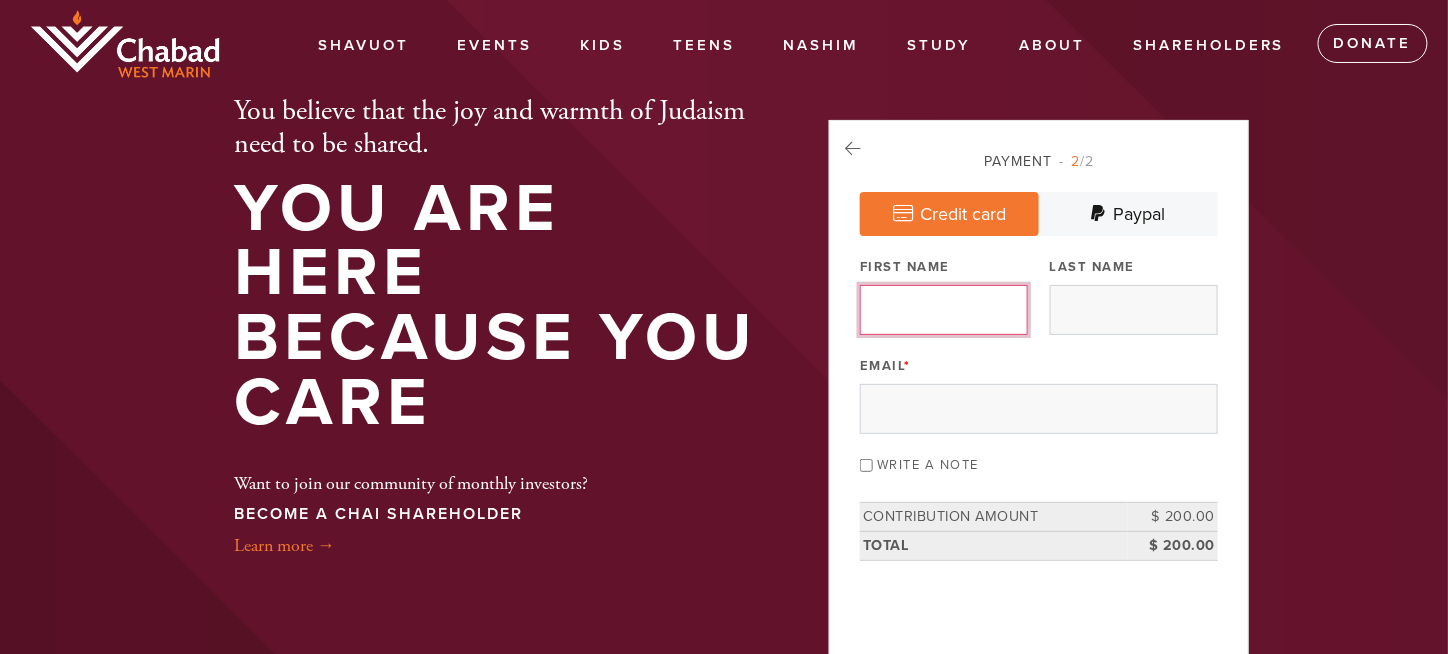 click on "First Name" at bounding box center [944, 310] 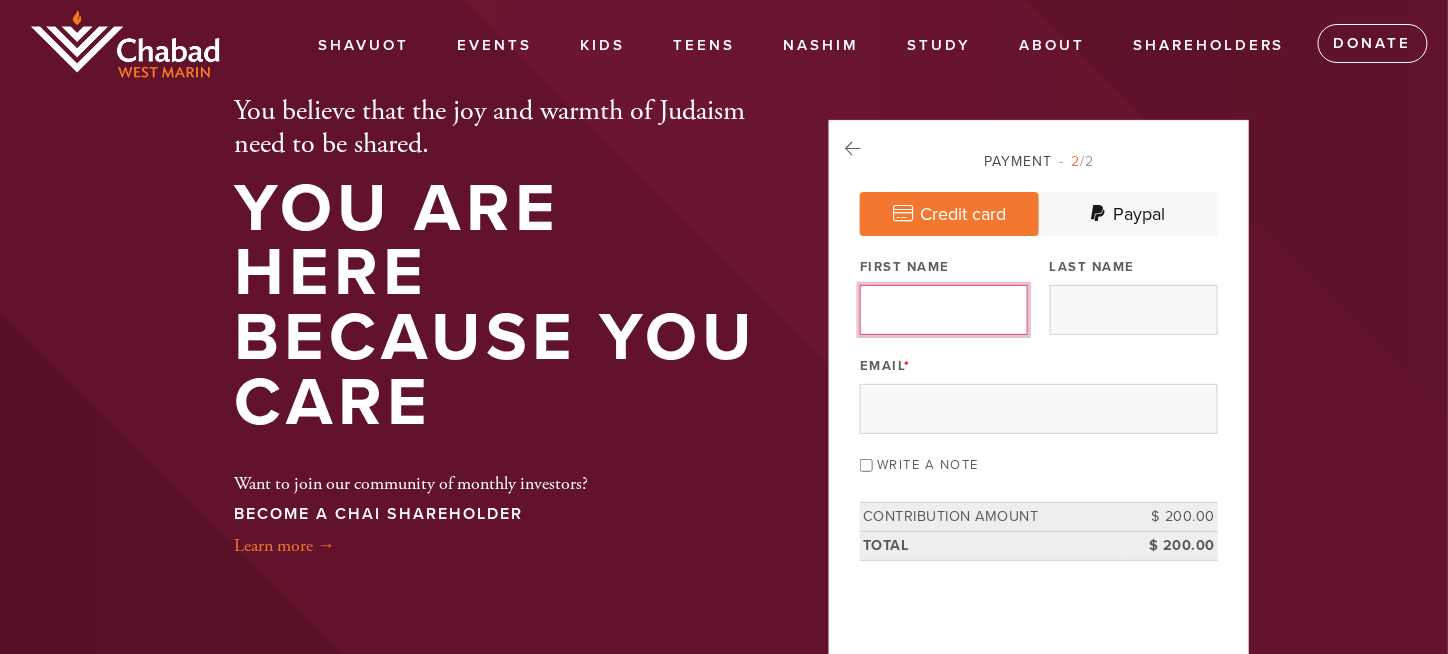 type on "[FIRST]" 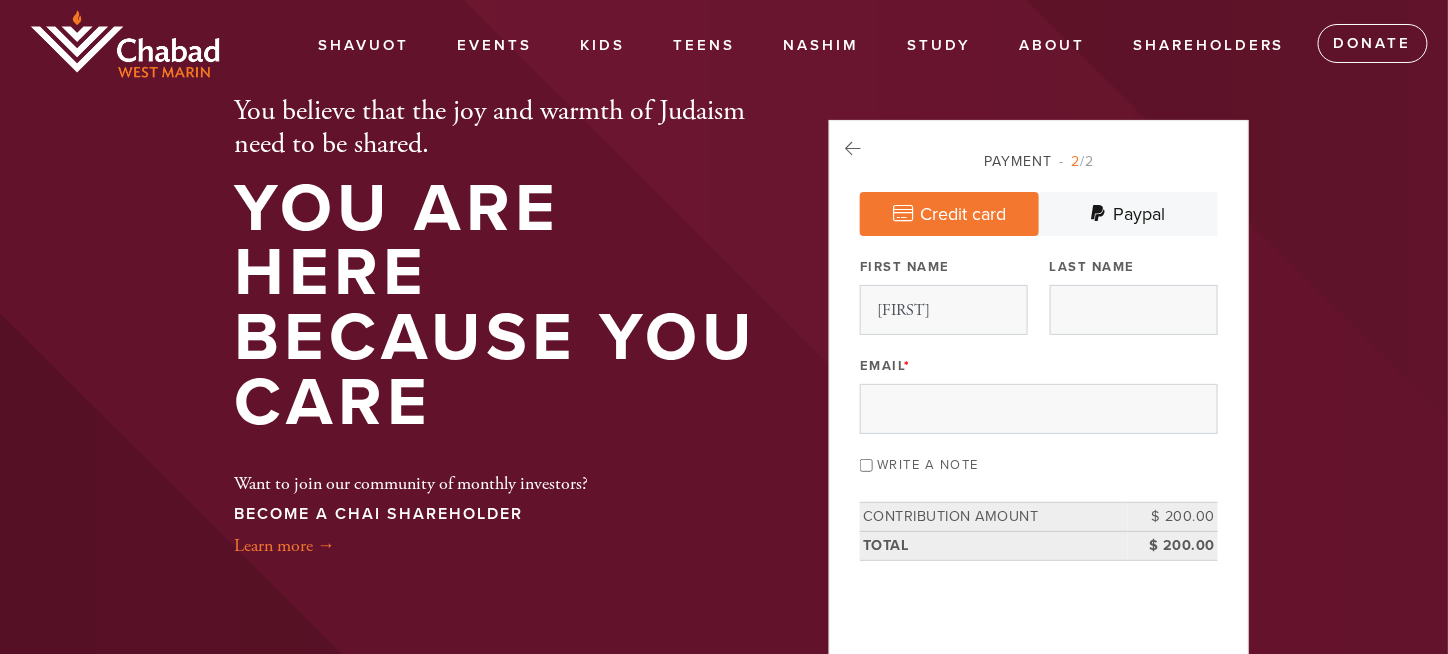 type on "[LAST]" 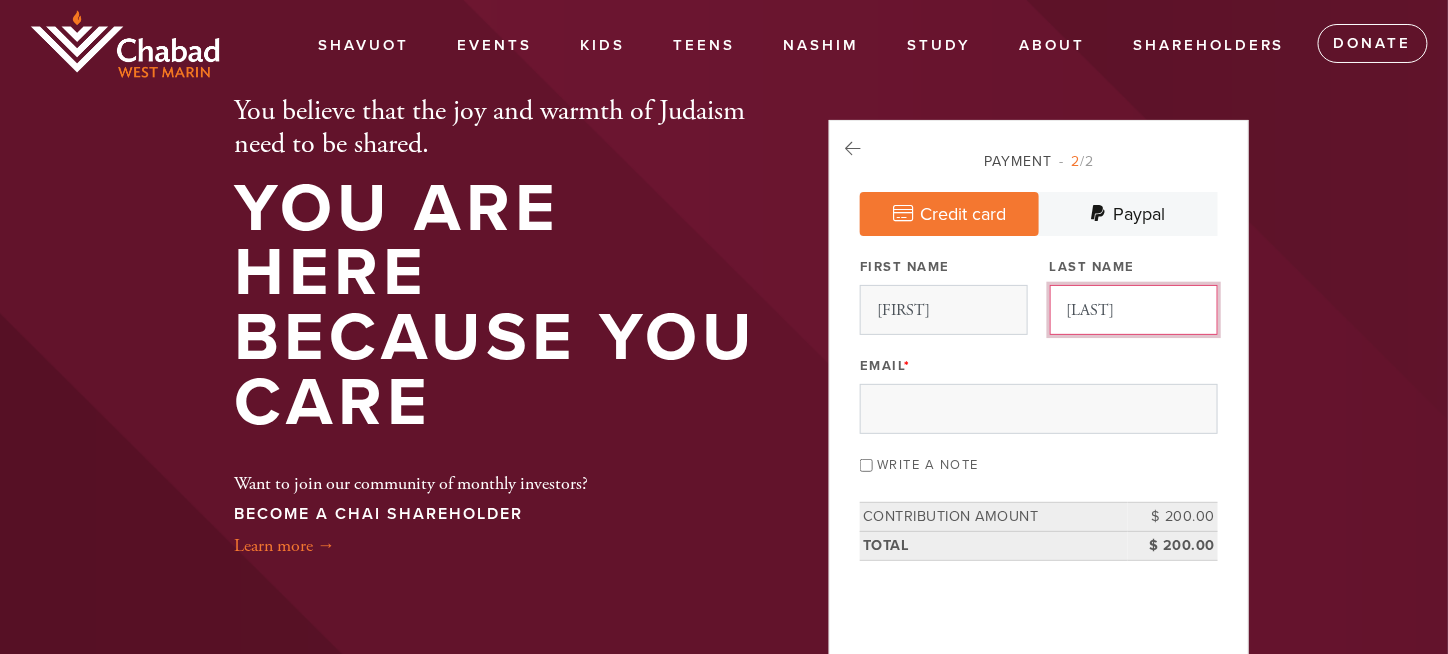 type on "[EMAIL]" 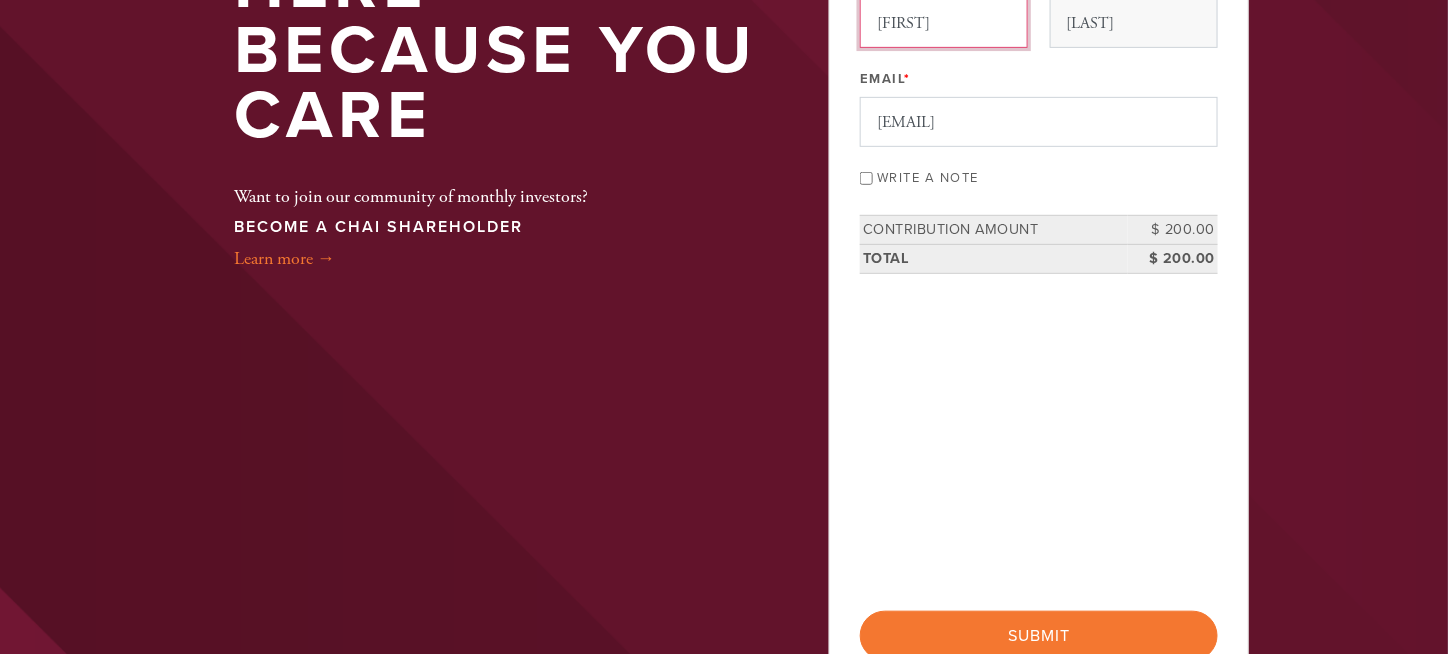 scroll, scrollTop: 300, scrollLeft: 0, axis: vertical 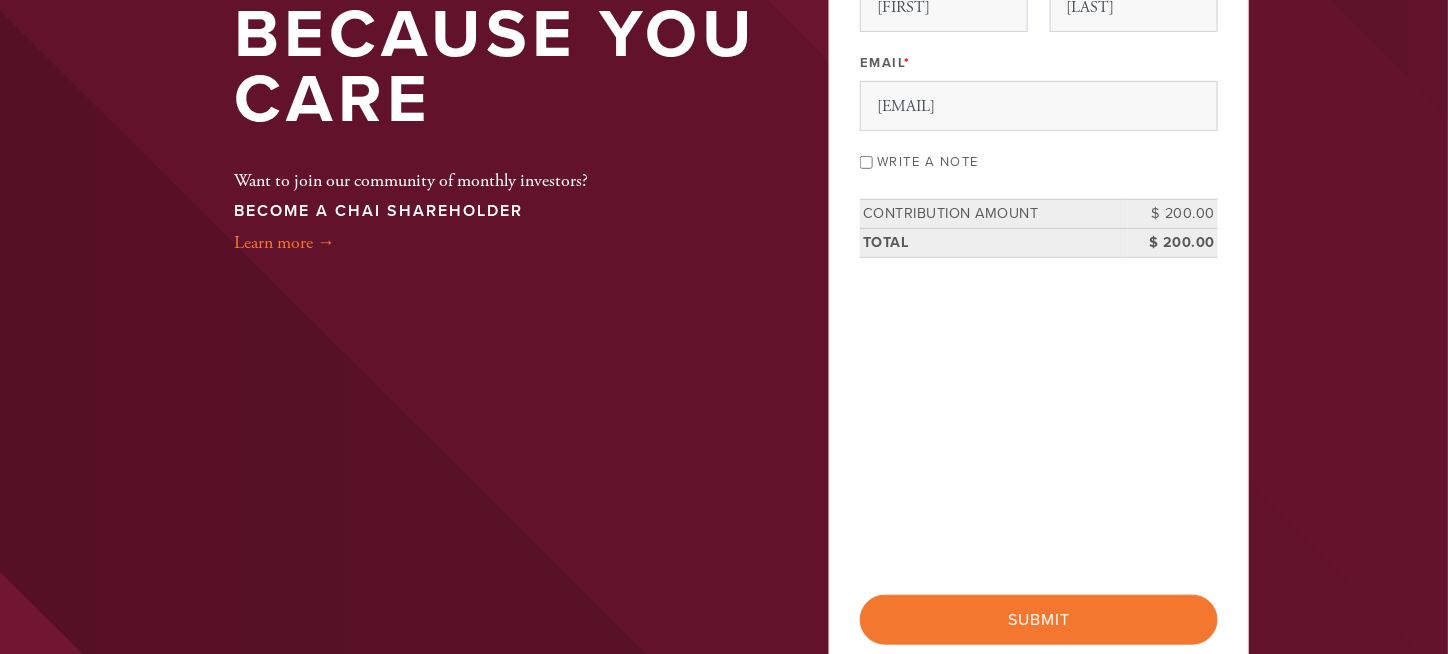 click on "You believe that the joy and warmth of Judaism need to be shared.
You are here because you care
Want to join our community of monthly investors?
BECOME A CHAI SHAREHOLDER
Learn more →
Payment 2 /2
Credit card
Paypal
Payment Processor
Pay Later
PayPal
Stripe
First Name
Lee
Last Name
Karlinsky
Email  *
lee70@email.com
Write a note" at bounding box center (724, 270) 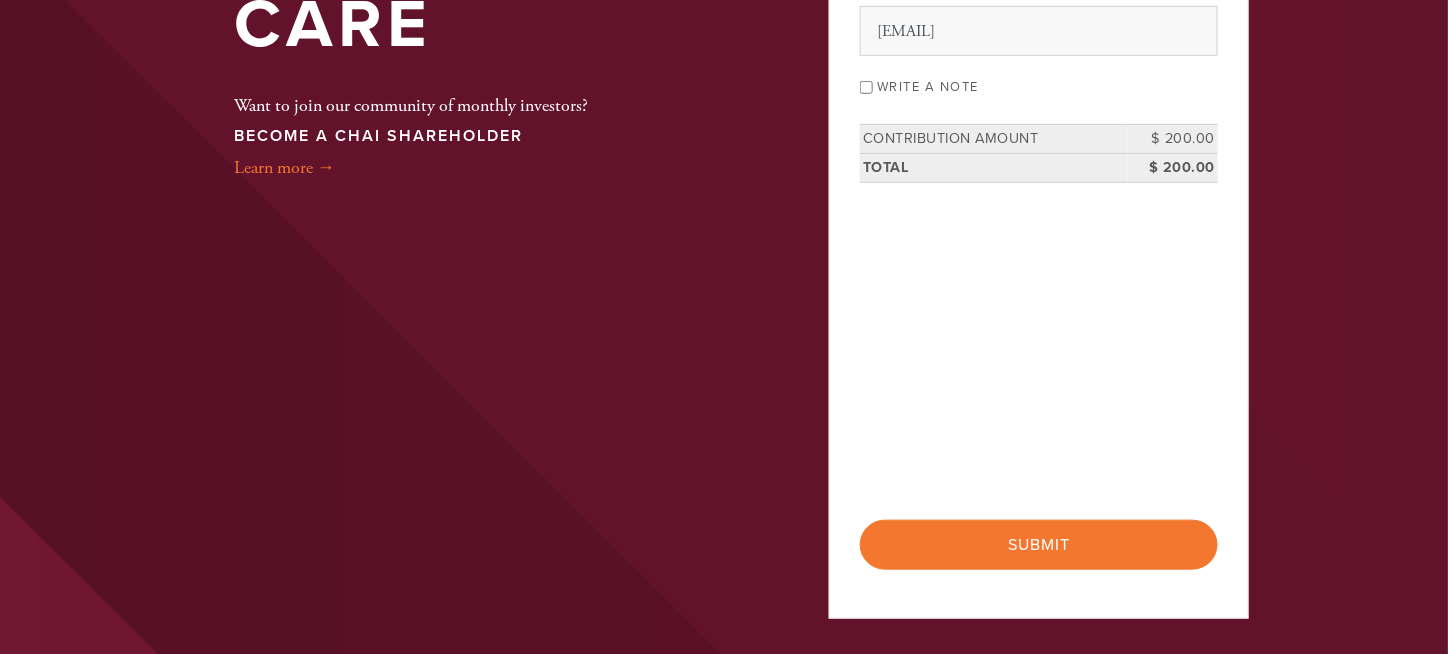 scroll, scrollTop: 403, scrollLeft: 0, axis: vertical 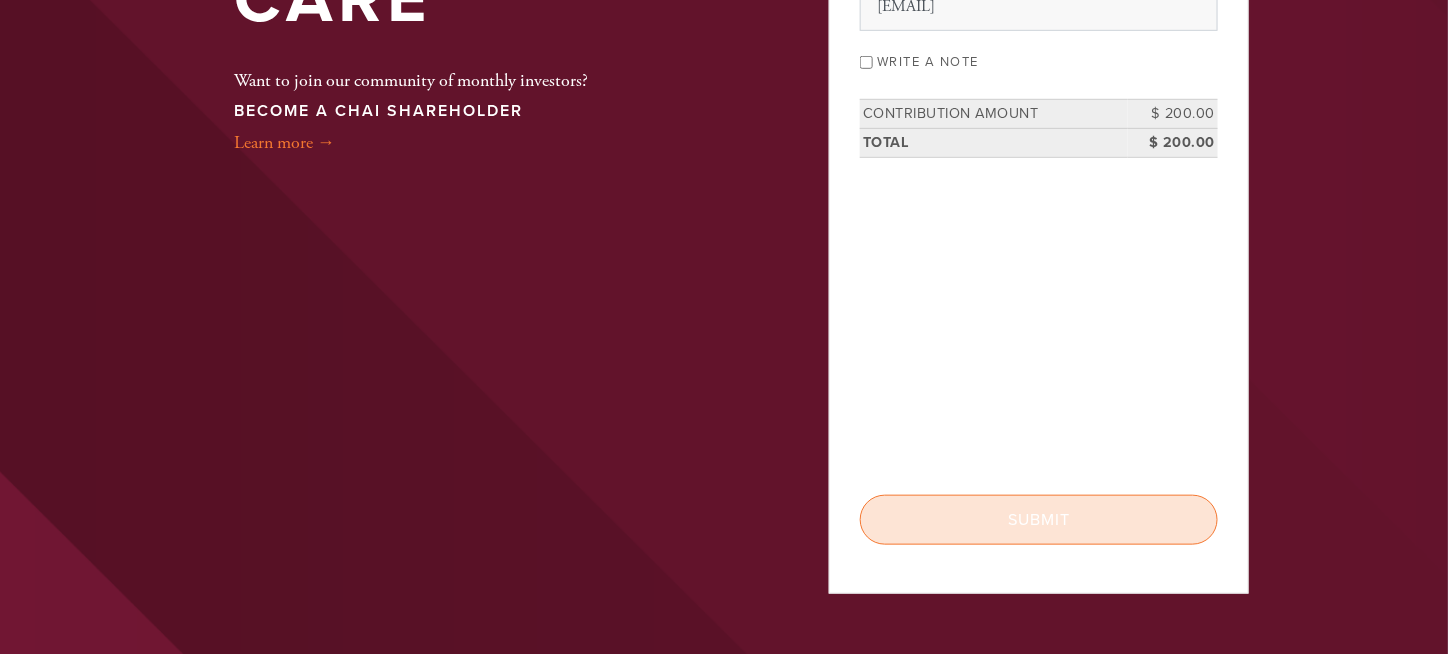 click on "Submit" at bounding box center [1039, 520] 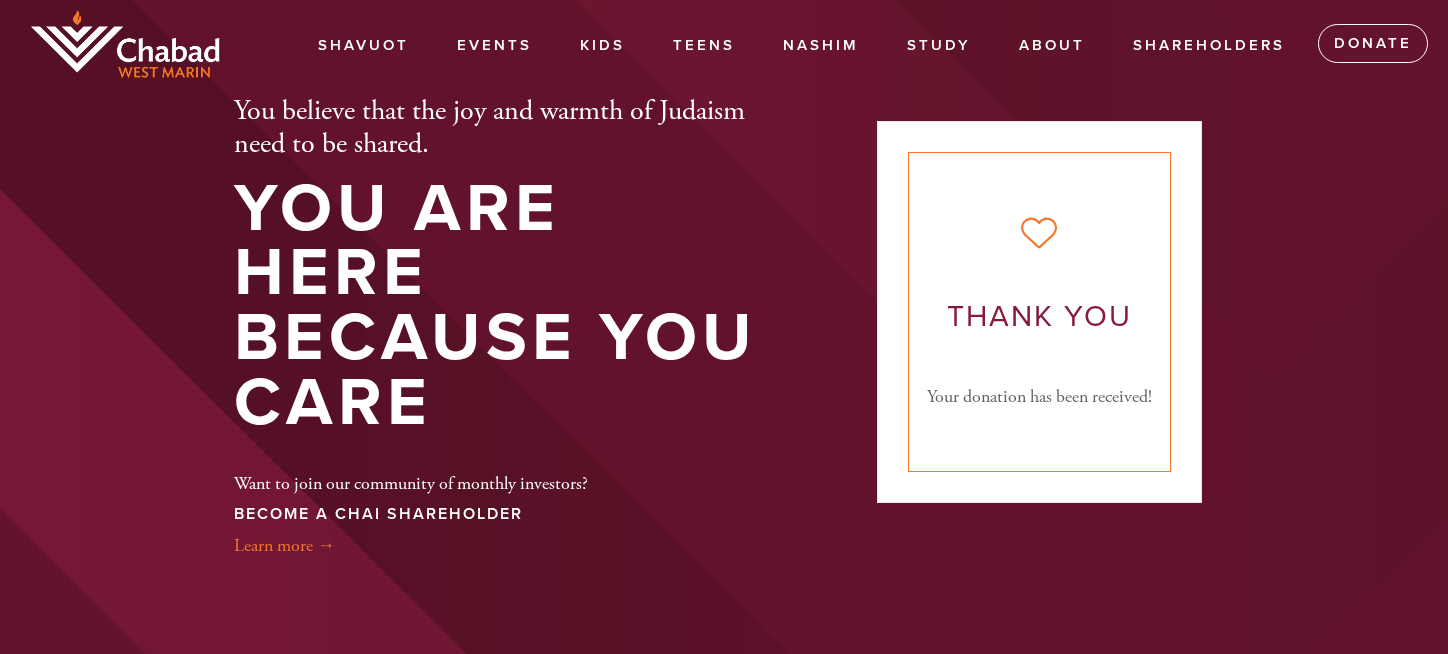scroll, scrollTop: 0, scrollLeft: 0, axis: both 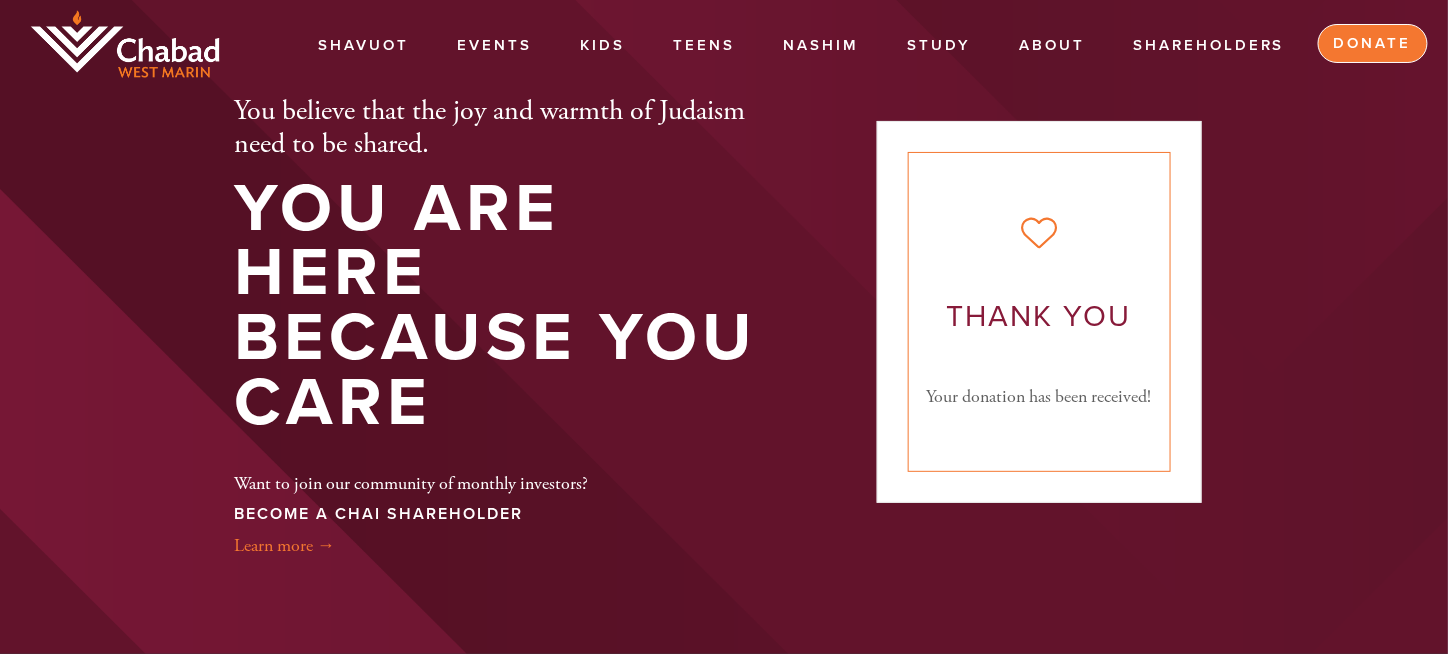 click on "Donate" at bounding box center [1373, 44] 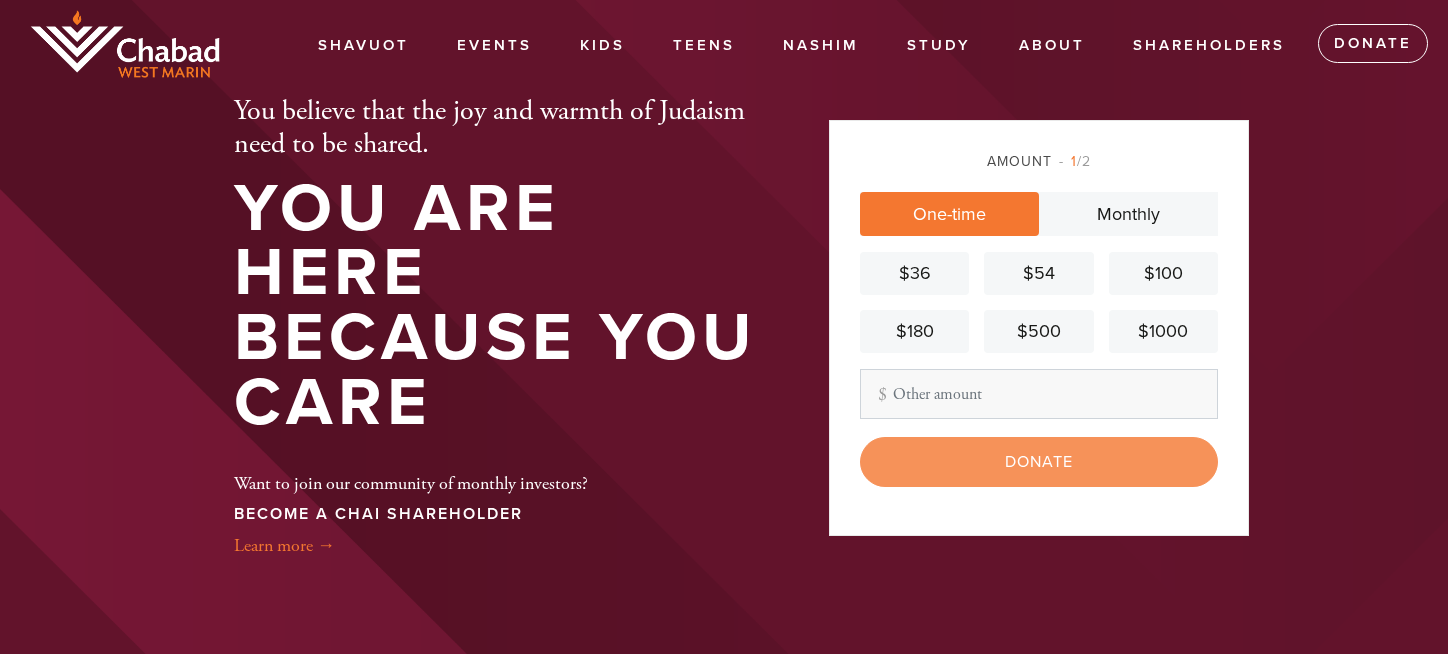 scroll, scrollTop: 0, scrollLeft: 0, axis: both 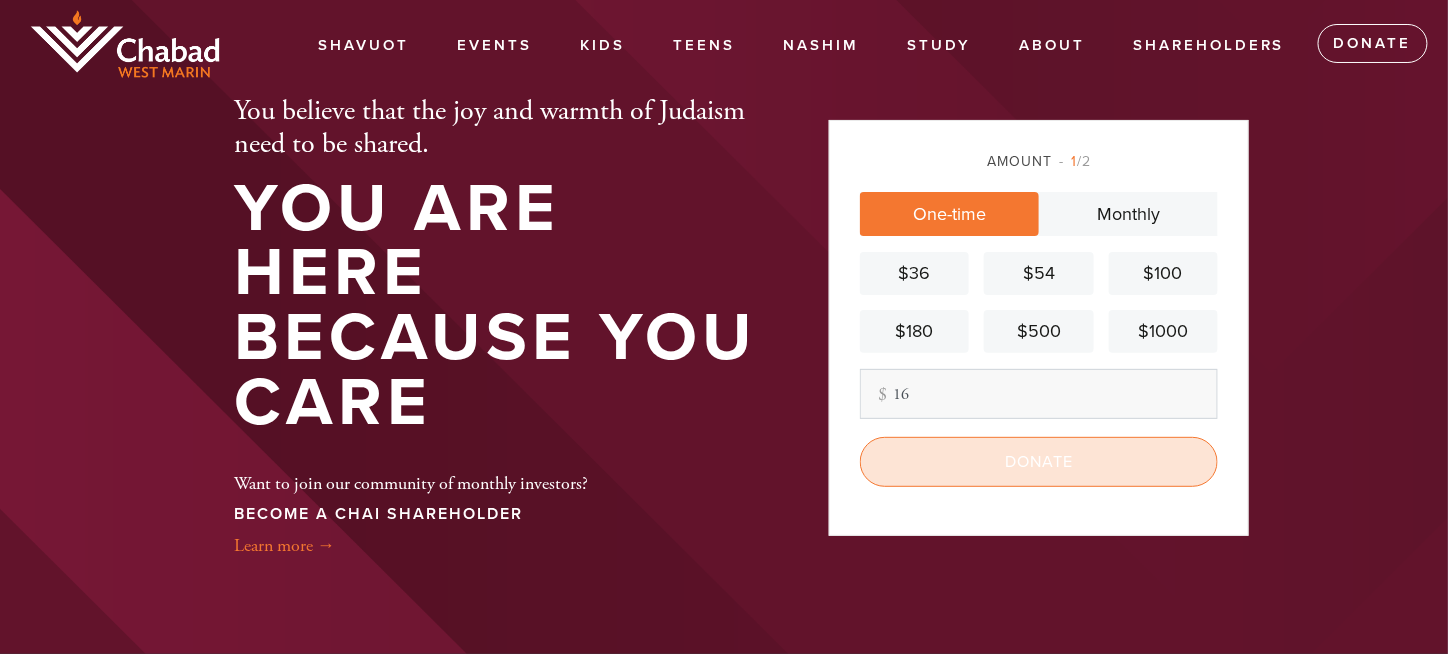 type on "16" 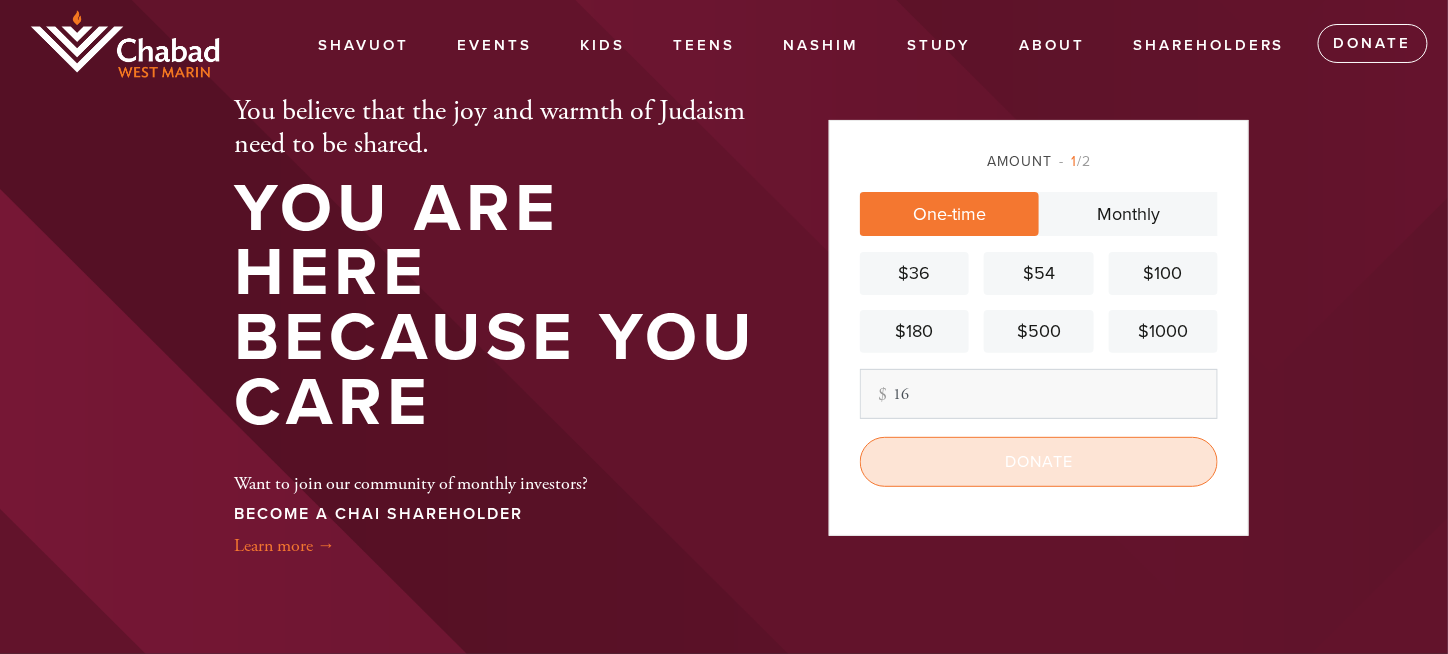 click on "Donate" at bounding box center [1039, 462] 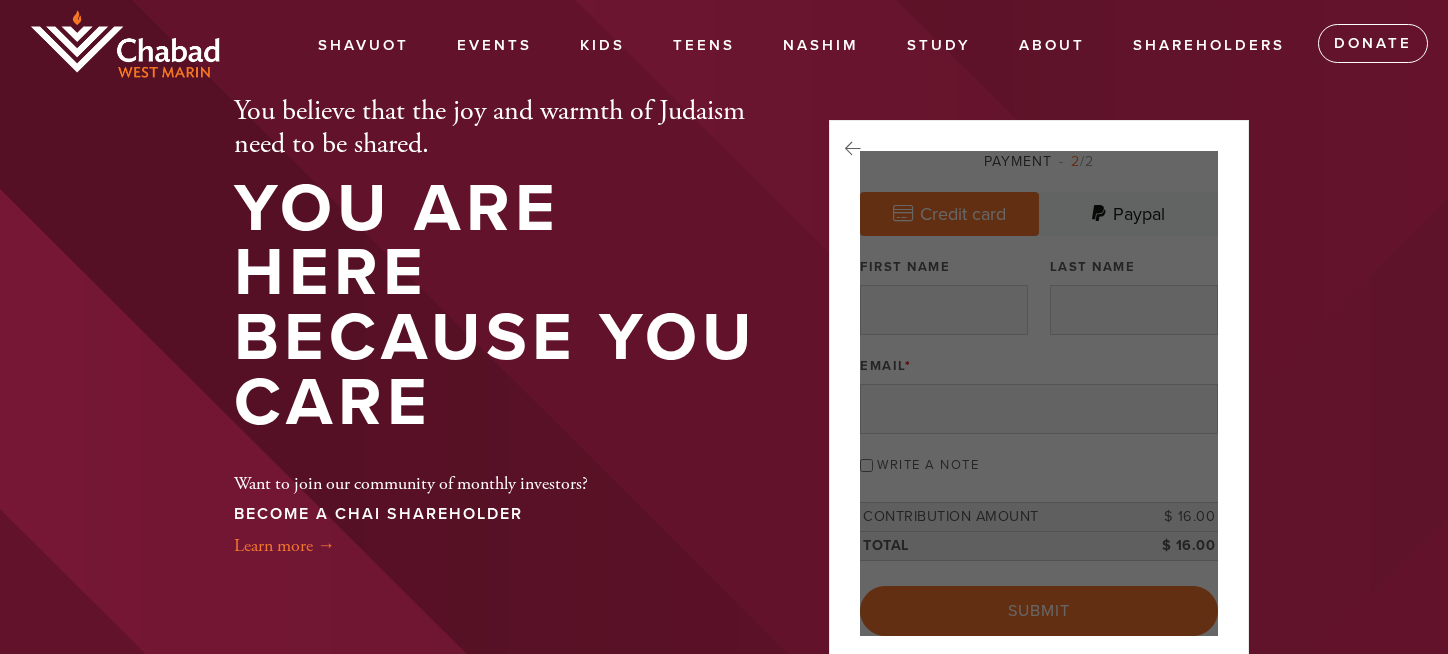 scroll, scrollTop: 0, scrollLeft: 0, axis: both 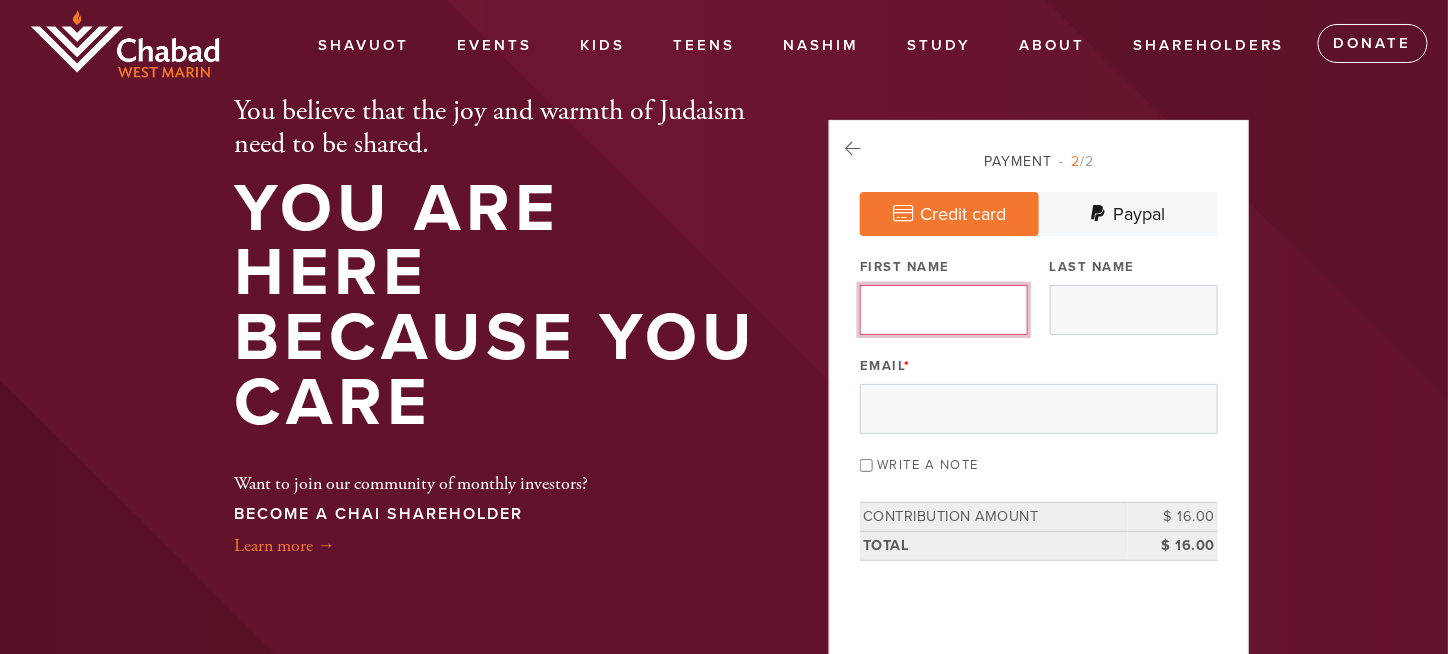 click on "First Name" at bounding box center [944, 310] 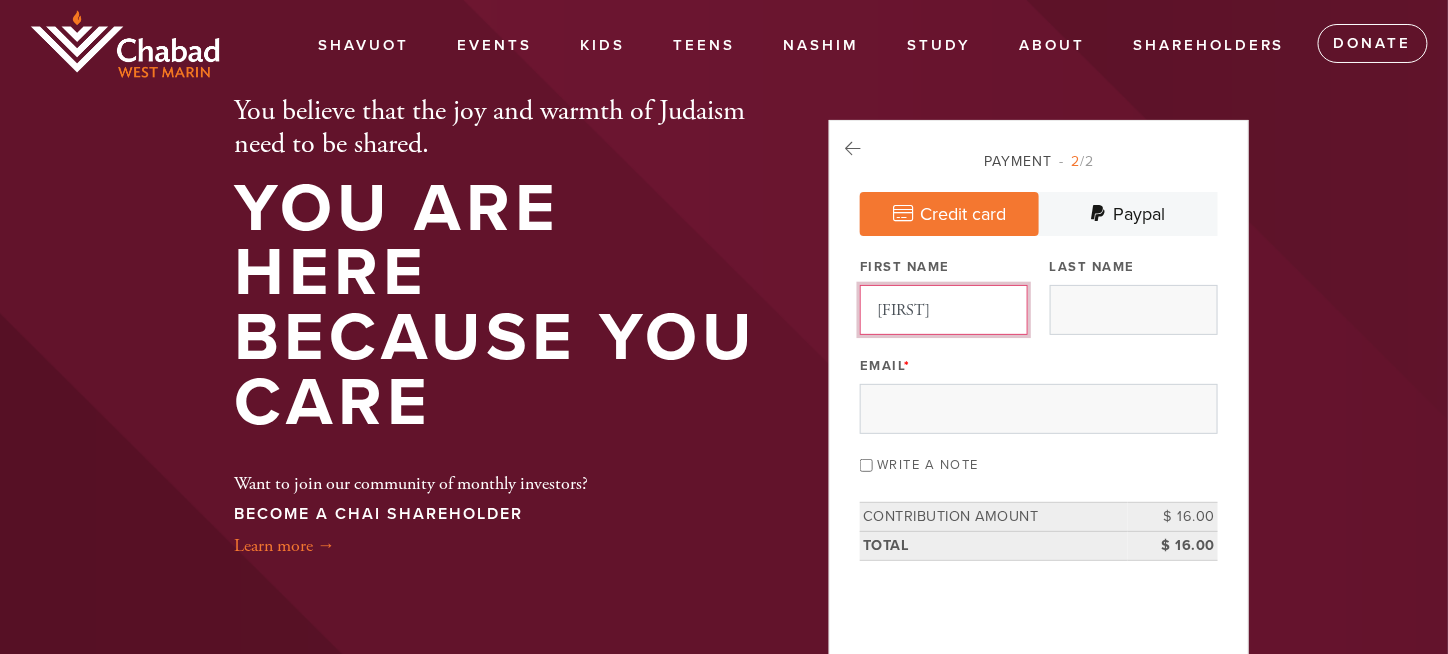 type on "[FIRST]" 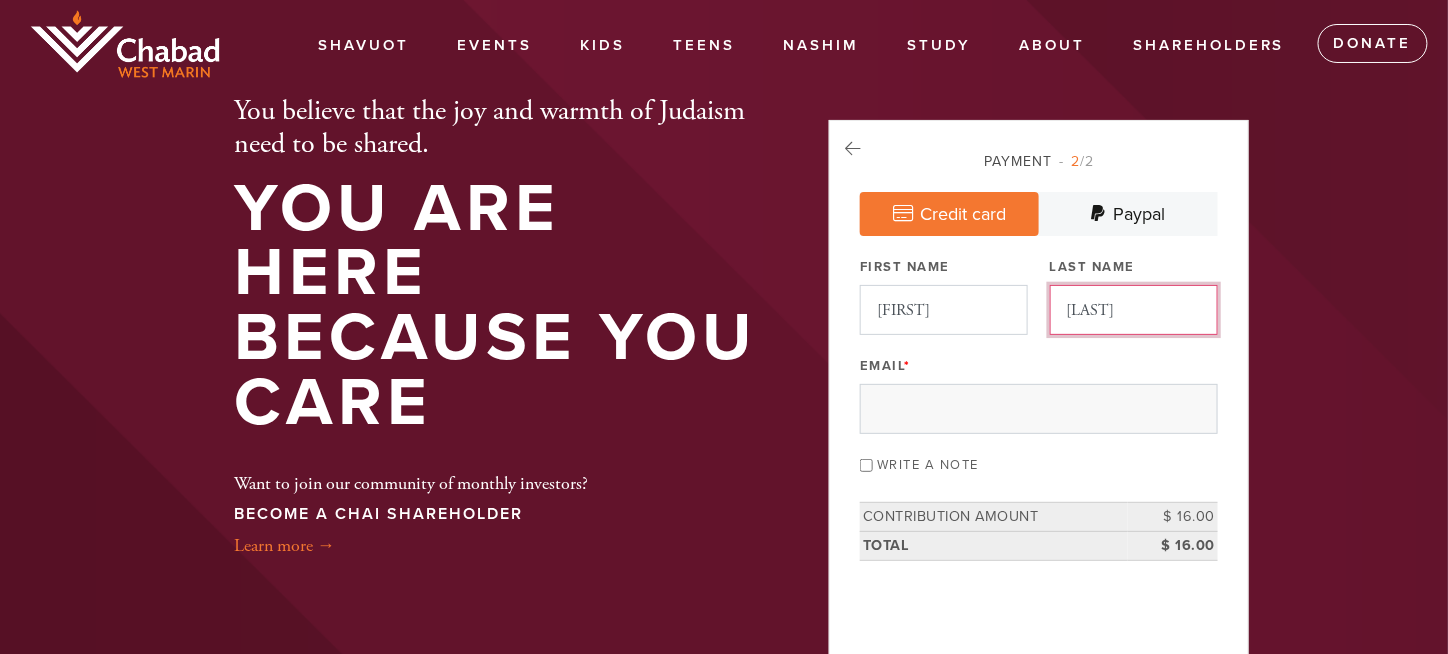 type on "[LAST]" 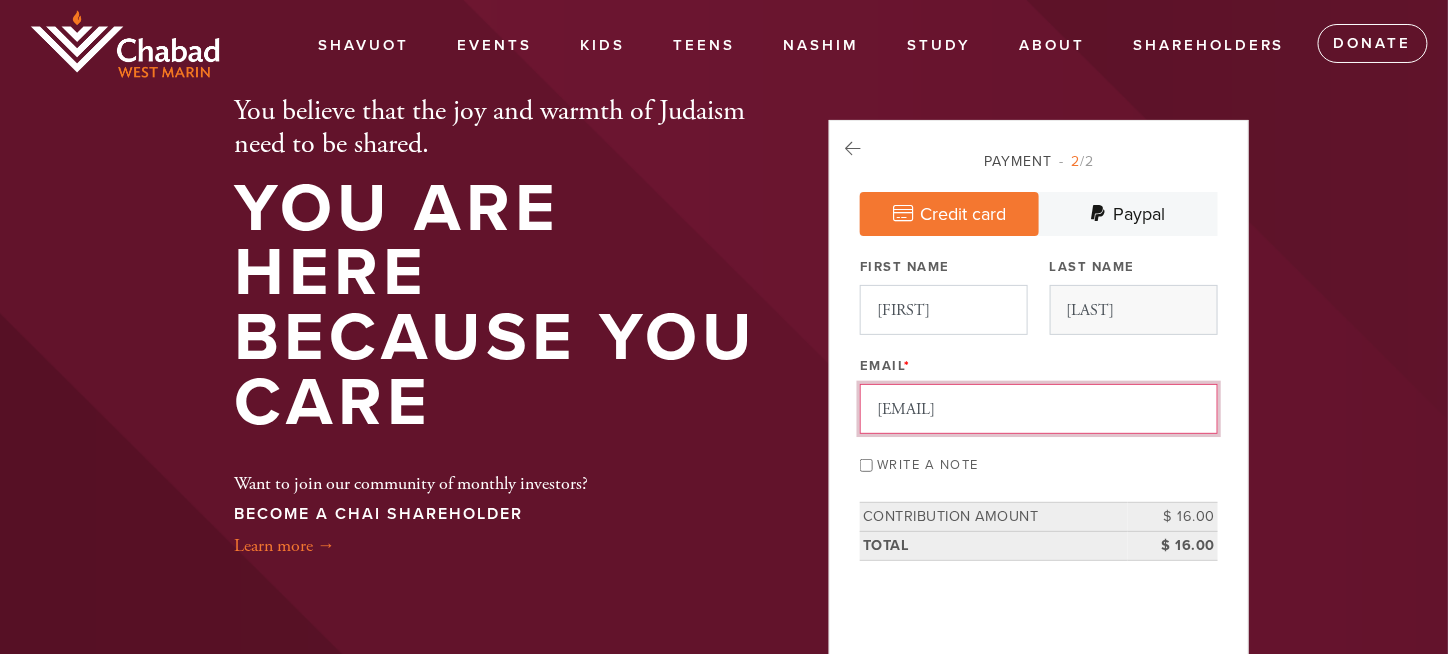 type on "[EMAIL]" 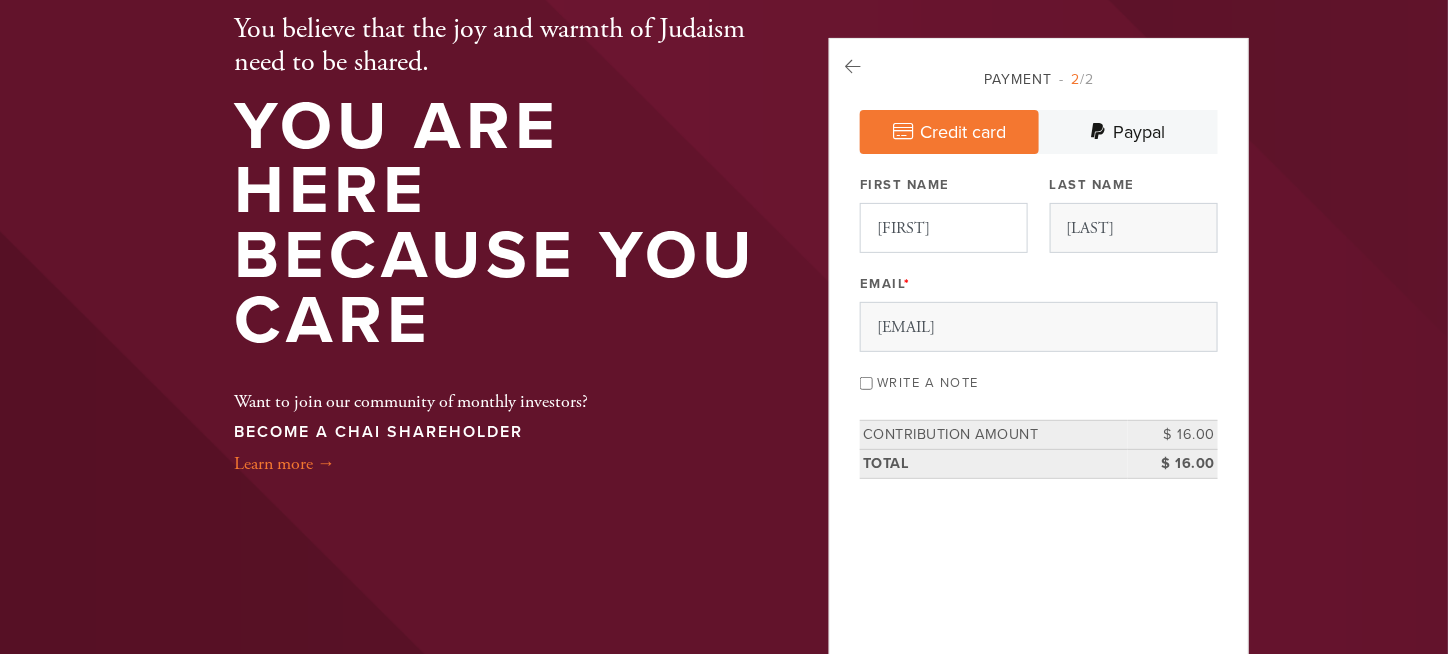 scroll, scrollTop: 300, scrollLeft: 0, axis: vertical 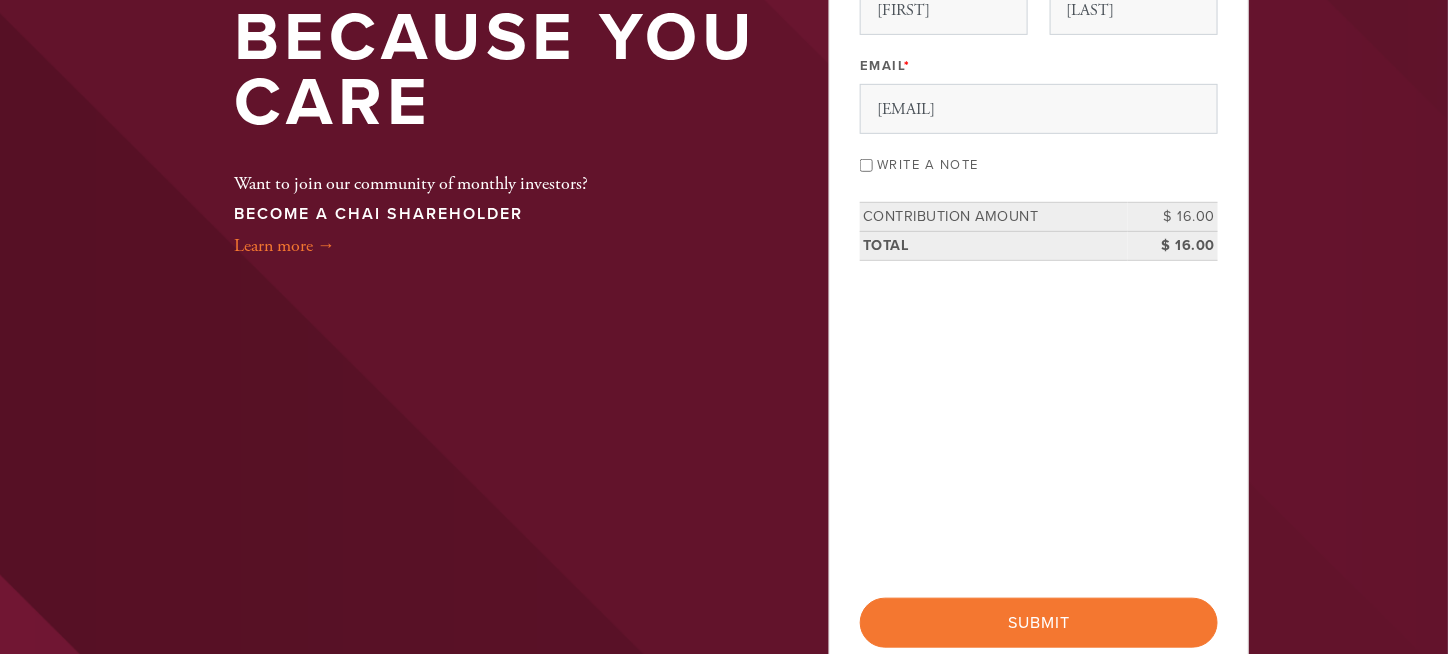 click on "You believe that the joy and warmth of Judaism need to be shared.
You are here because you care
Want to join our community of monthly investors?
BECOME A CHAI SHAREHOLDER
Learn more →
Payment 2 /2
Credit card
Paypal
Payment Processor
Pay Later
PayPal
Stripe
First Name
[FIRST]
Last Name
[LAST]
Email  *
[EMAIL]
Write a note" at bounding box center (724, 273) 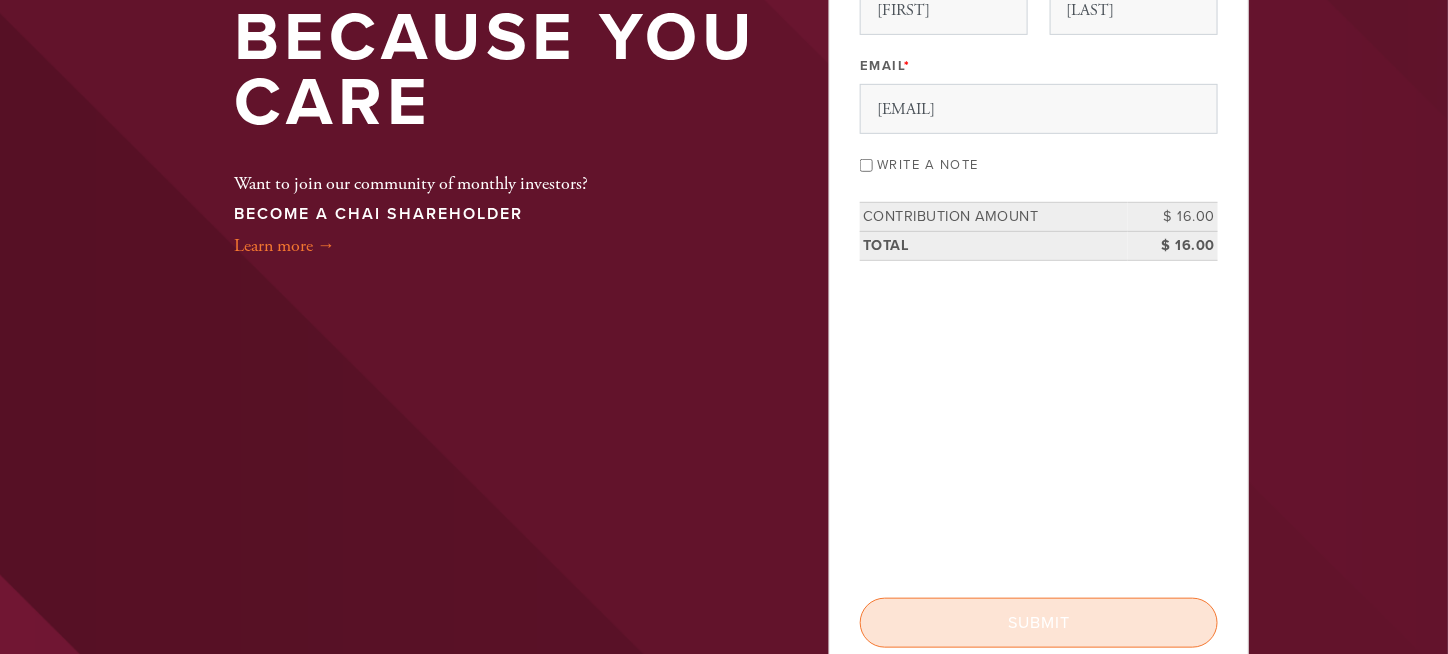 click on "Submit" at bounding box center [1039, 623] 